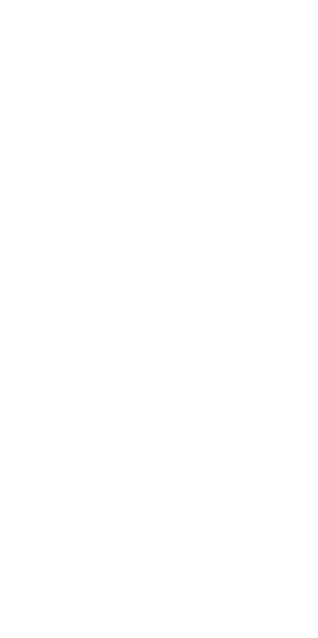 scroll, scrollTop: 0, scrollLeft: 0, axis: both 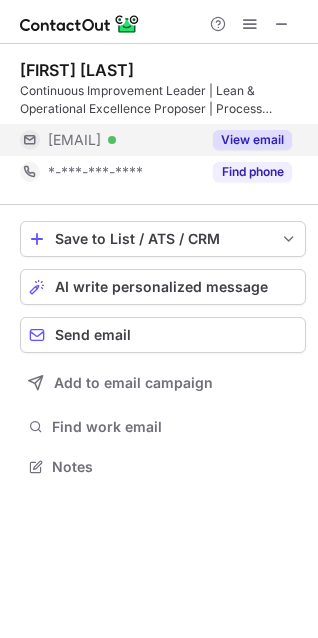 click on "View email" at bounding box center (252, 140) 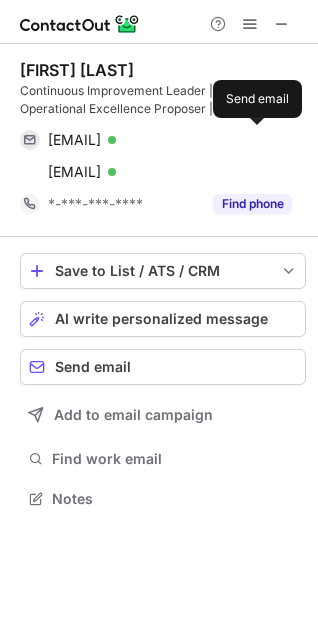scroll, scrollTop: 10, scrollLeft: 10, axis: both 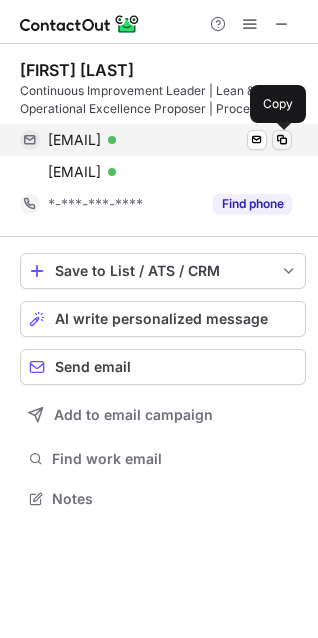 click at bounding box center [282, 140] 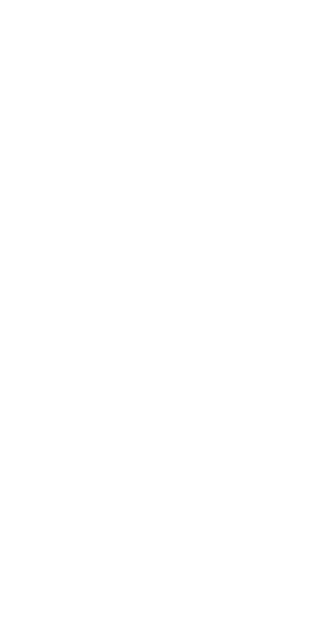 scroll, scrollTop: 0, scrollLeft: 0, axis: both 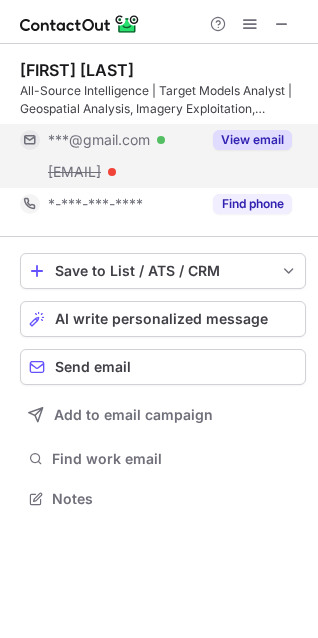 click on "View email" at bounding box center [252, 140] 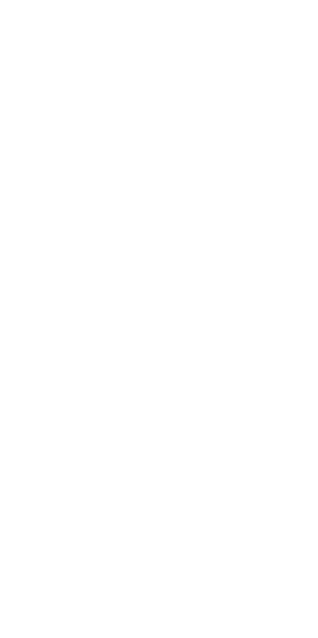 scroll, scrollTop: 0, scrollLeft: 0, axis: both 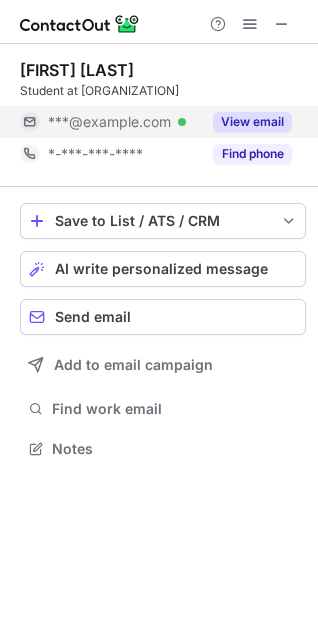 click on "View email" at bounding box center (252, 122) 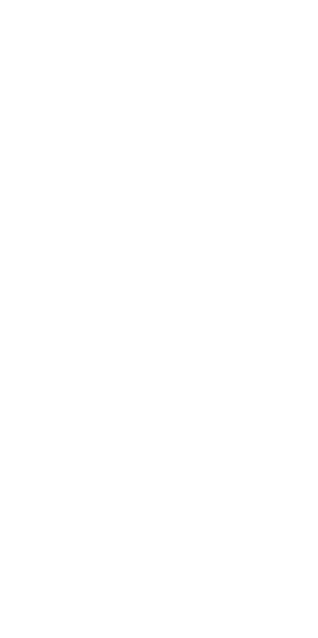 scroll, scrollTop: 0, scrollLeft: 0, axis: both 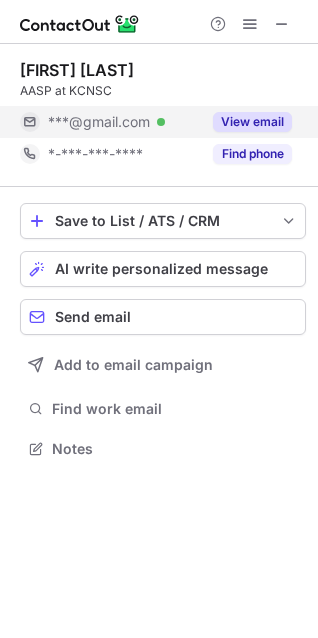 click on "View email" at bounding box center [252, 122] 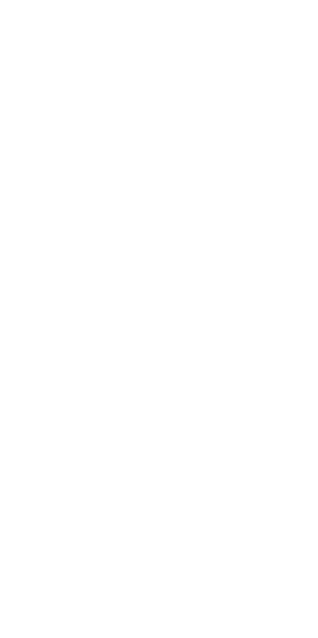 scroll, scrollTop: 0, scrollLeft: 0, axis: both 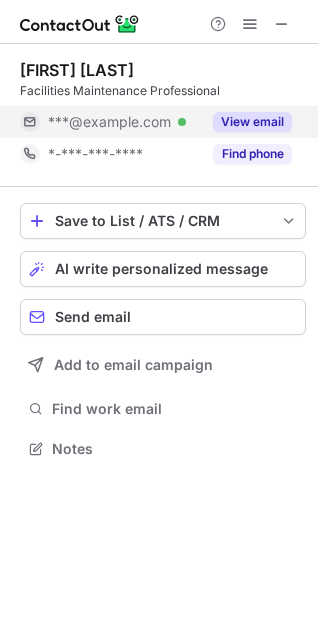 click on "View email" at bounding box center [252, 122] 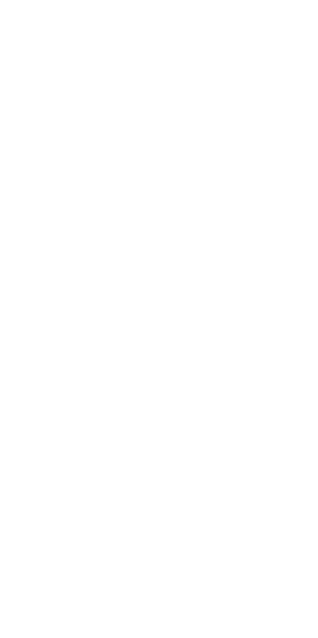 scroll, scrollTop: 0, scrollLeft: 0, axis: both 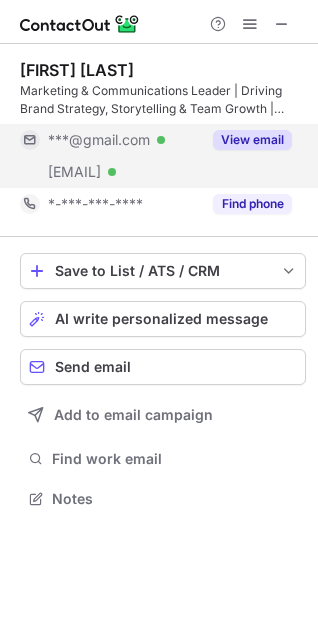 click on "View email" at bounding box center [252, 140] 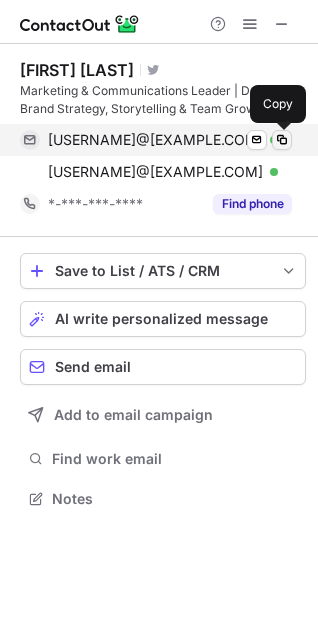 click at bounding box center [282, 140] 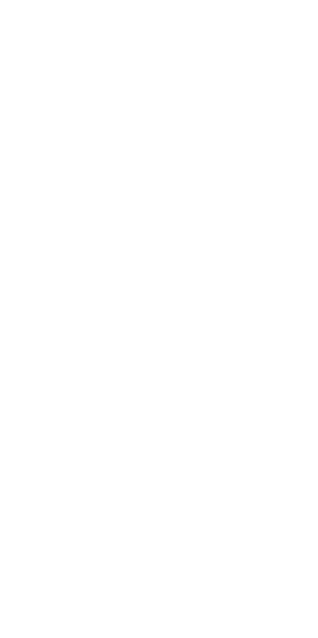 scroll, scrollTop: 0, scrollLeft: 0, axis: both 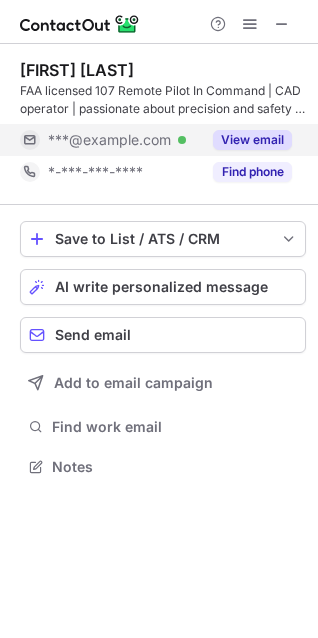 click on "View email" at bounding box center [252, 140] 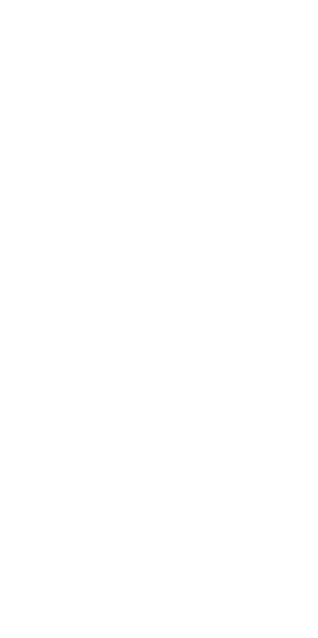 scroll, scrollTop: 0, scrollLeft: 0, axis: both 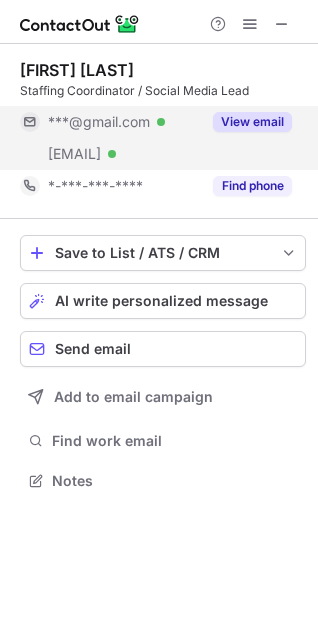 click on "View email" at bounding box center [252, 122] 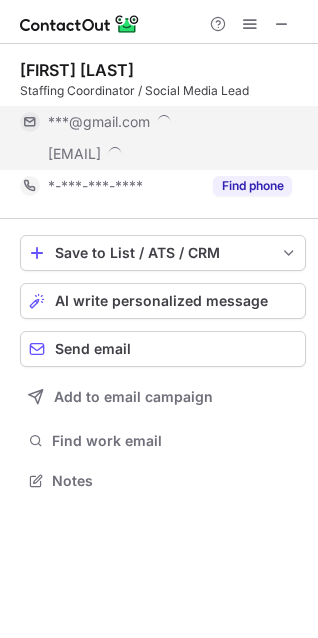 scroll, scrollTop: 10, scrollLeft: 10, axis: both 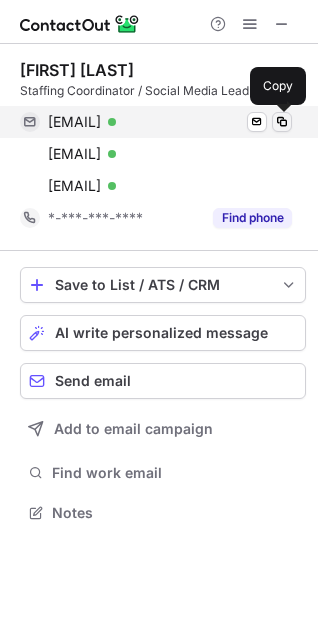 click at bounding box center [282, 122] 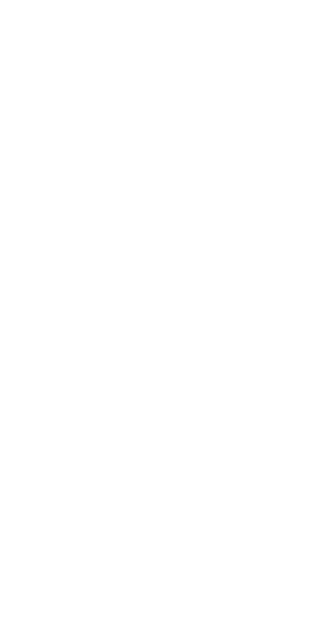 scroll, scrollTop: 0, scrollLeft: 0, axis: both 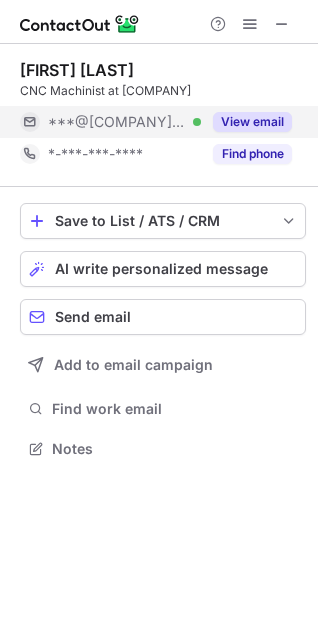 click on "View email" at bounding box center [252, 122] 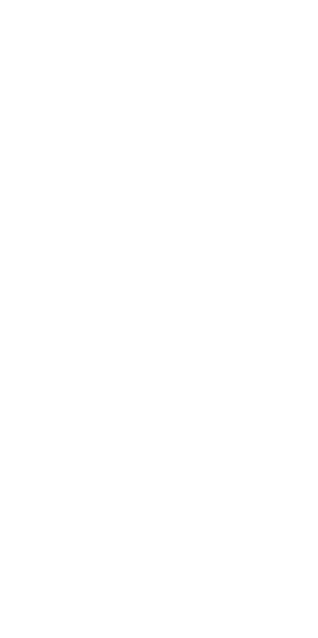 scroll, scrollTop: 0, scrollLeft: 0, axis: both 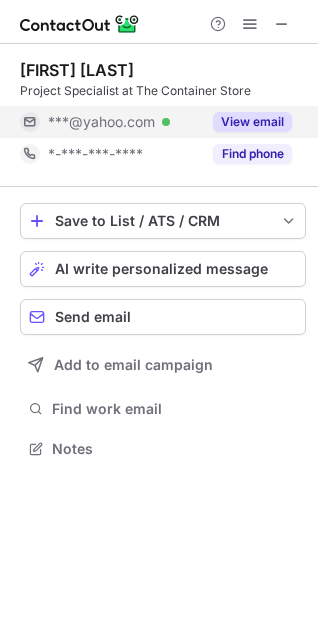 click on "View email" at bounding box center [252, 122] 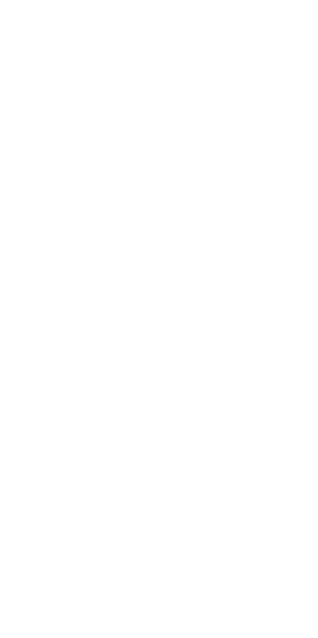 scroll, scrollTop: 0, scrollLeft: 0, axis: both 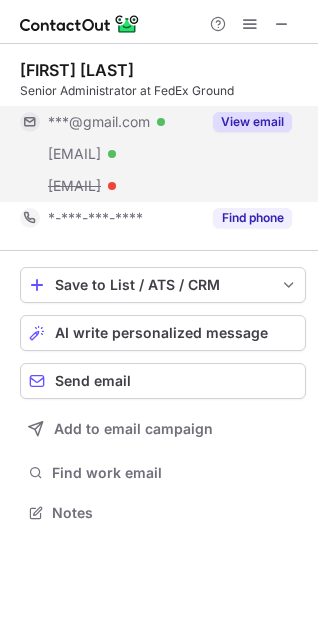click on "View email" at bounding box center (252, 122) 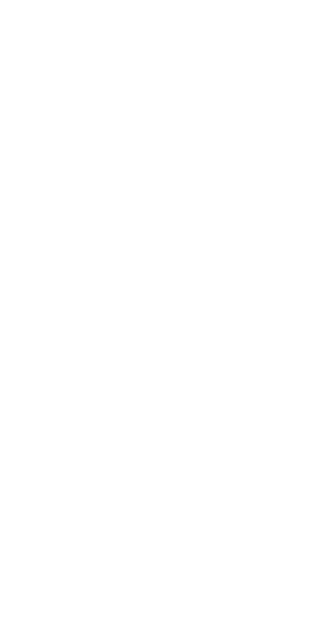 scroll, scrollTop: 0, scrollLeft: 0, axis: both 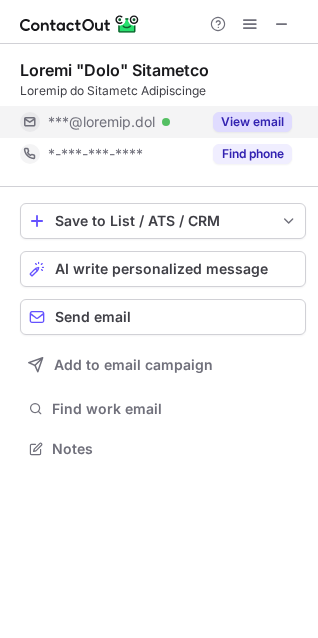 click on "View email" at bounding box center [252, 122] 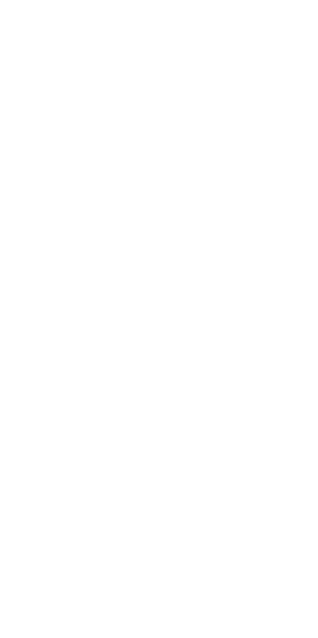 scroll, scrollTop: 0, scrollLeft: 0, axis: both 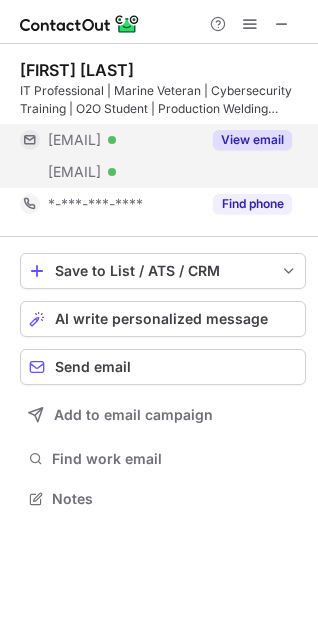 click on "View email" at bounding box center [252, 140] 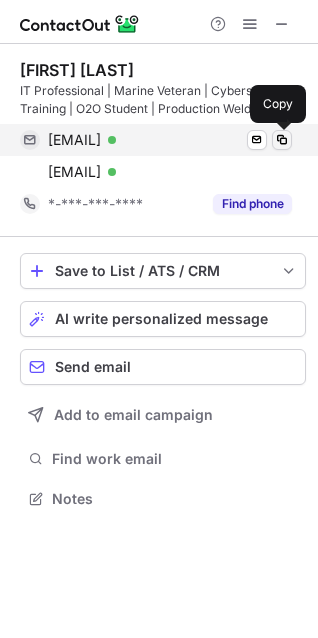 click at bounding box center (282, 140) 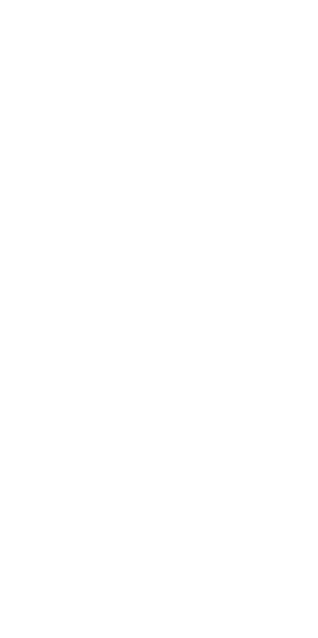 scroll, scrollTop: 0, scrollLeft: 0, axis: both 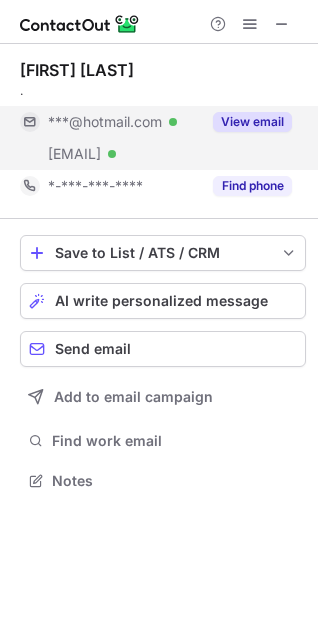 click on "View email" at bounding box center [252, 122] 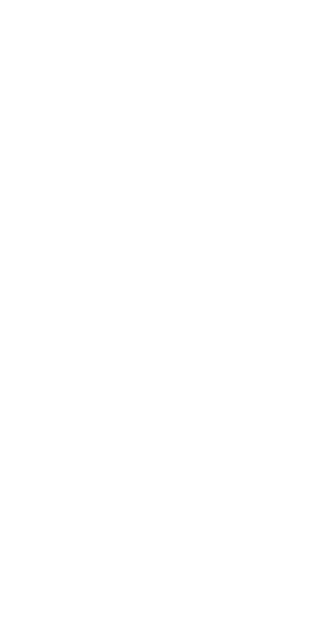scroll, scrollTop: 0, scrollLeft: 0, axis: both 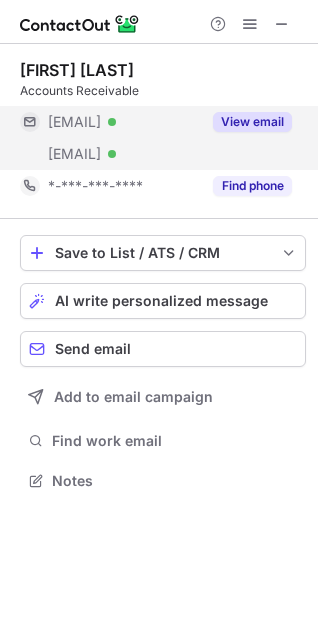 click on "View email" at bounding box center (252, 122) 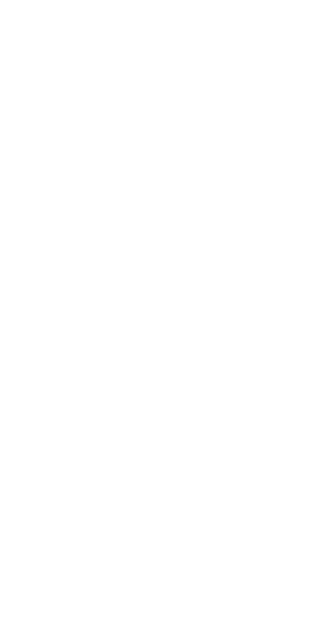scroll, scrollTop: 0, scrollLeft: 0, axis: both 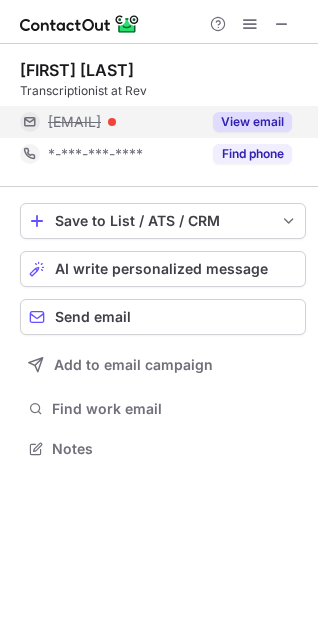 click on "View email" at bounding box center [252, 122] 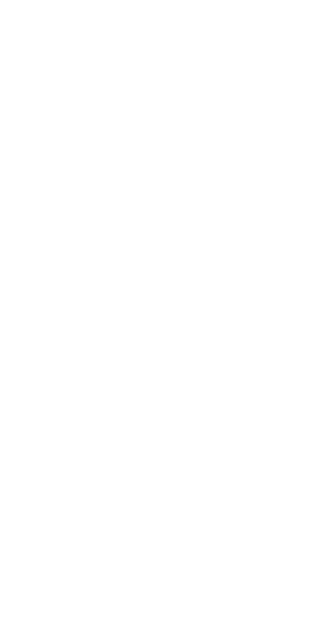 scroll, scrollTop: 0, scrollLeft: 0, axis: both 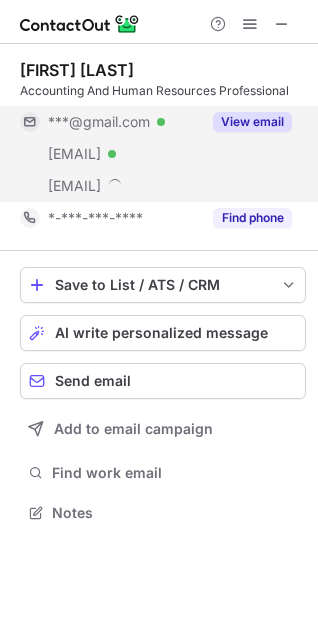 click on "View email" at bounding box center (252, 122) 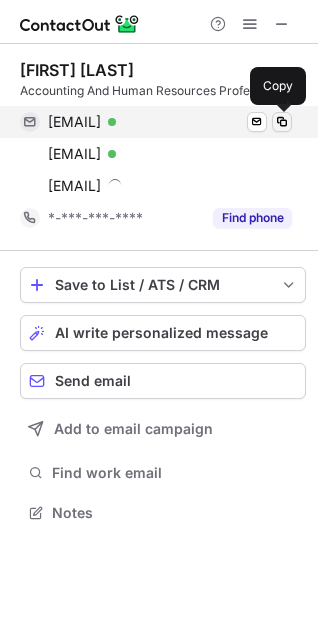 click at bounding box center (282, 122) 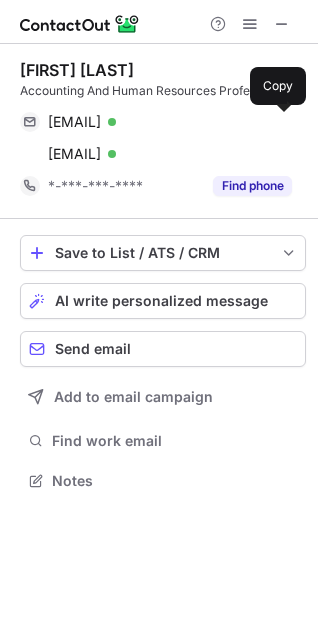 scroll, scrollTop: 467, scrollLeft: 318, axis: both 